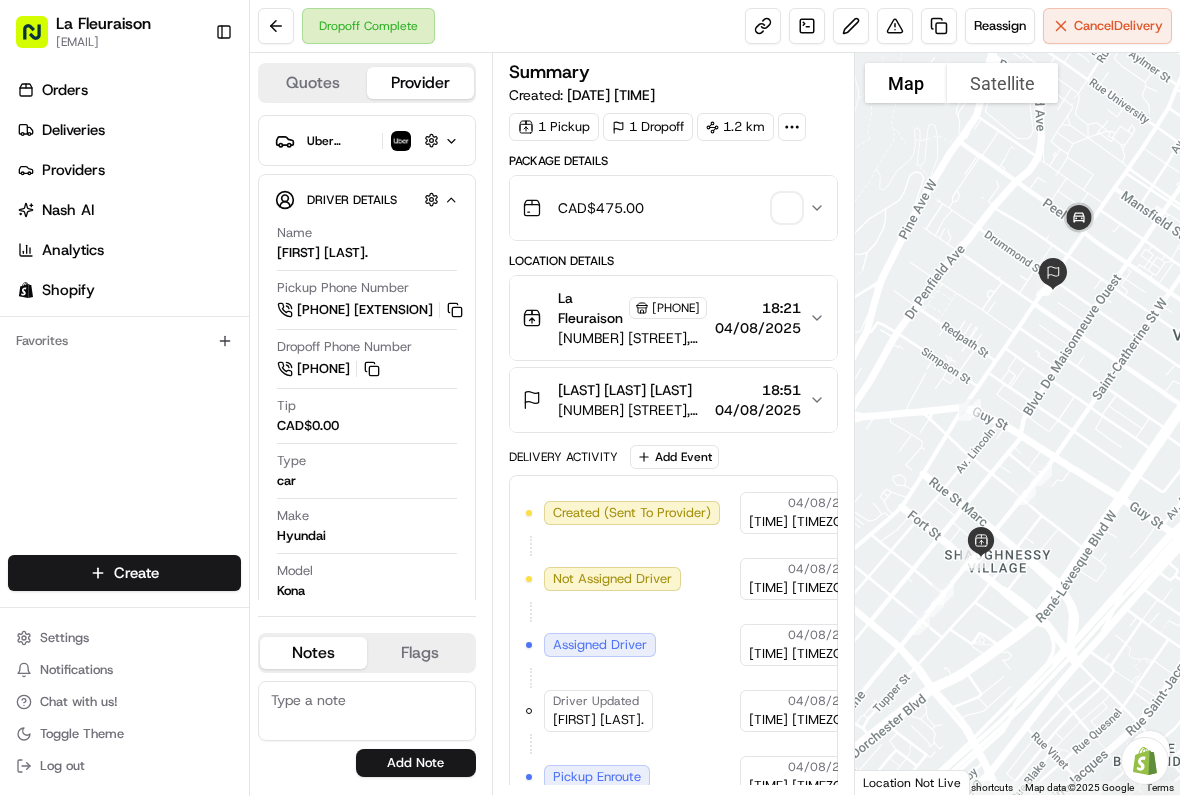 scroll, scrollTop: 0, scrollLeft: 0, axis: both 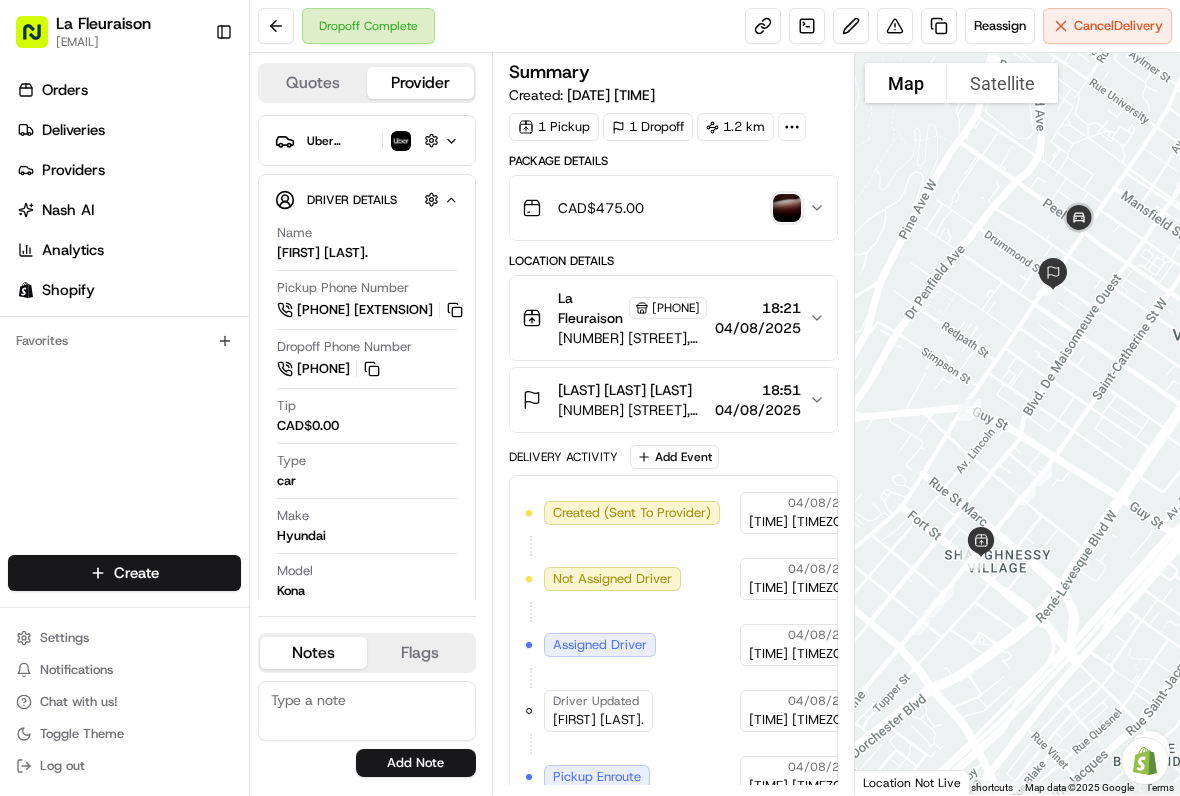 click on "Deliveries" at bounding box center (128, 130) 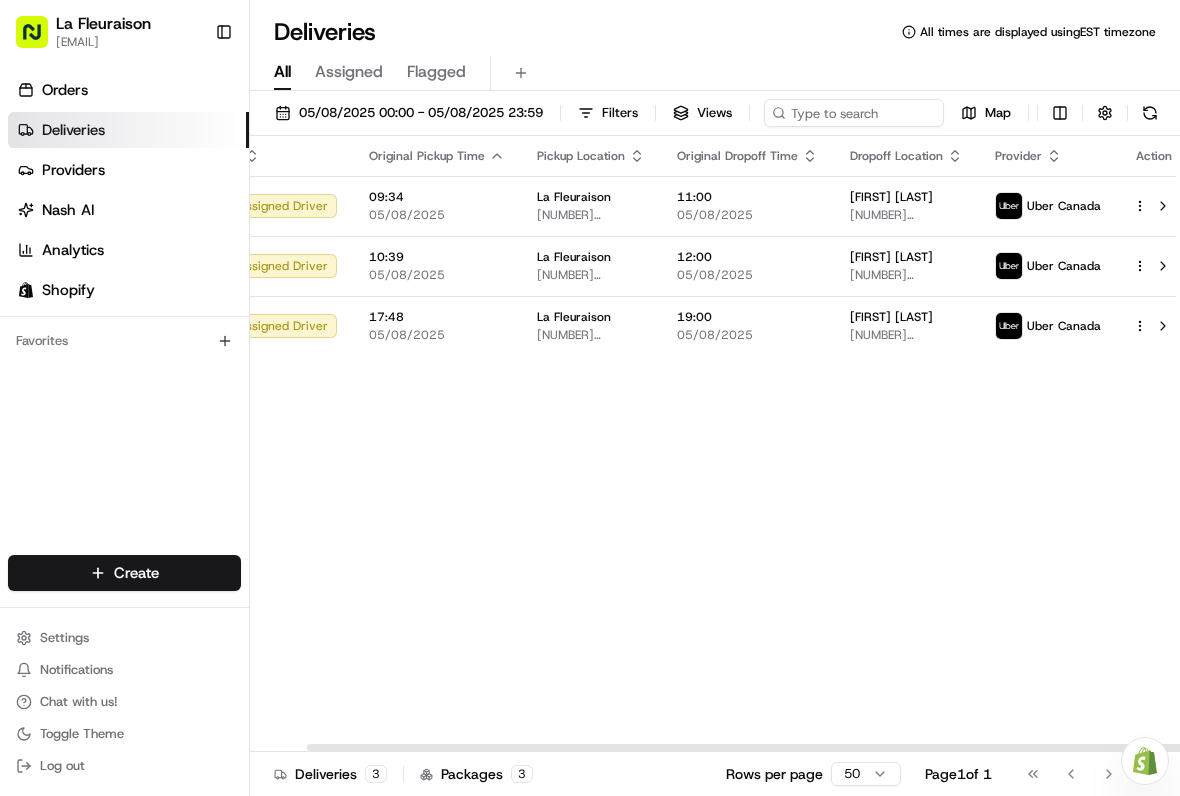 scroll, scrollTop: 0, scrollLeft: 59, axis: horizontal 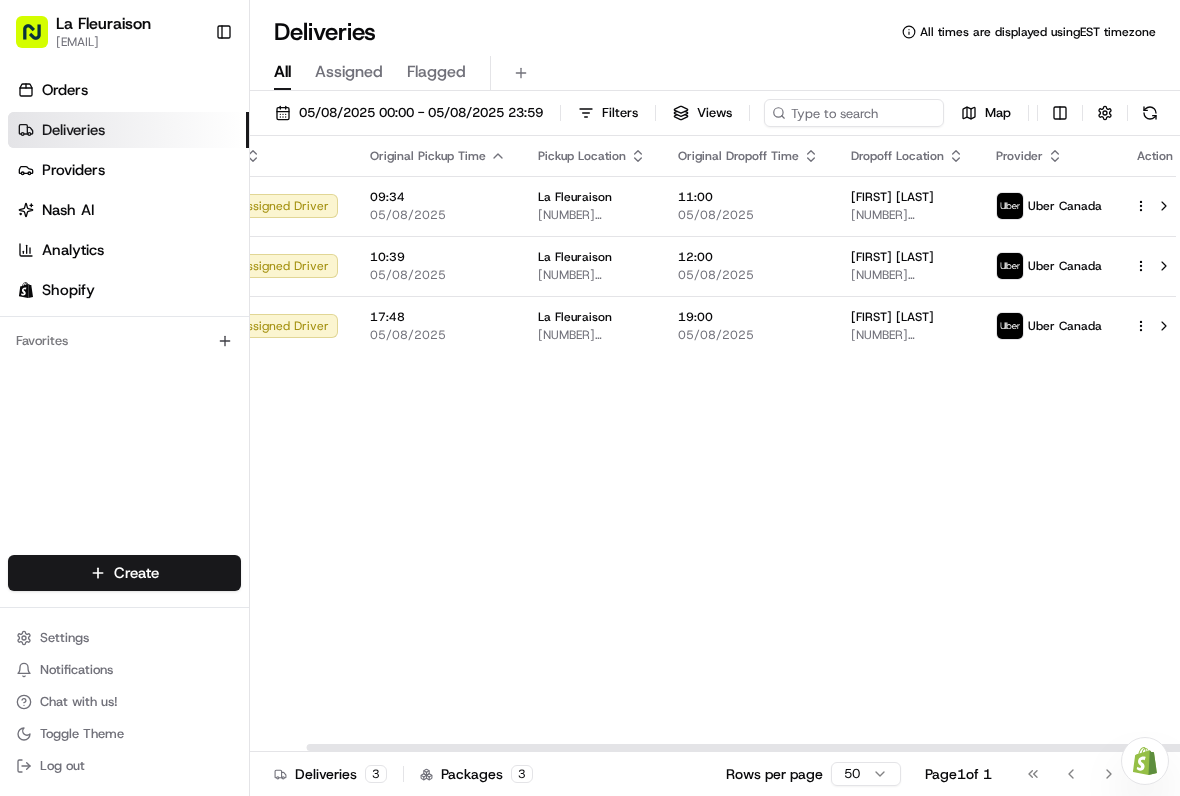 click at bounding box center [1164, 206] 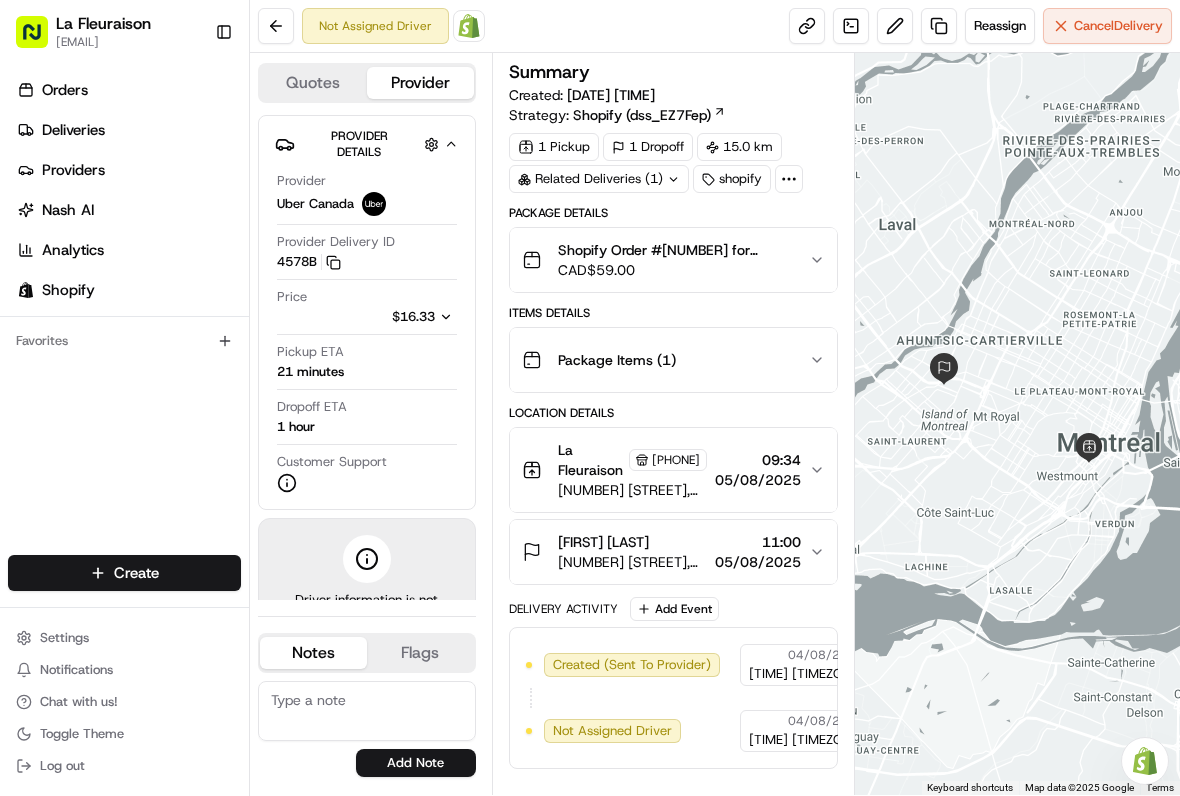 scroll, scrollTop: 0, scrollLeft: 0, axis: both 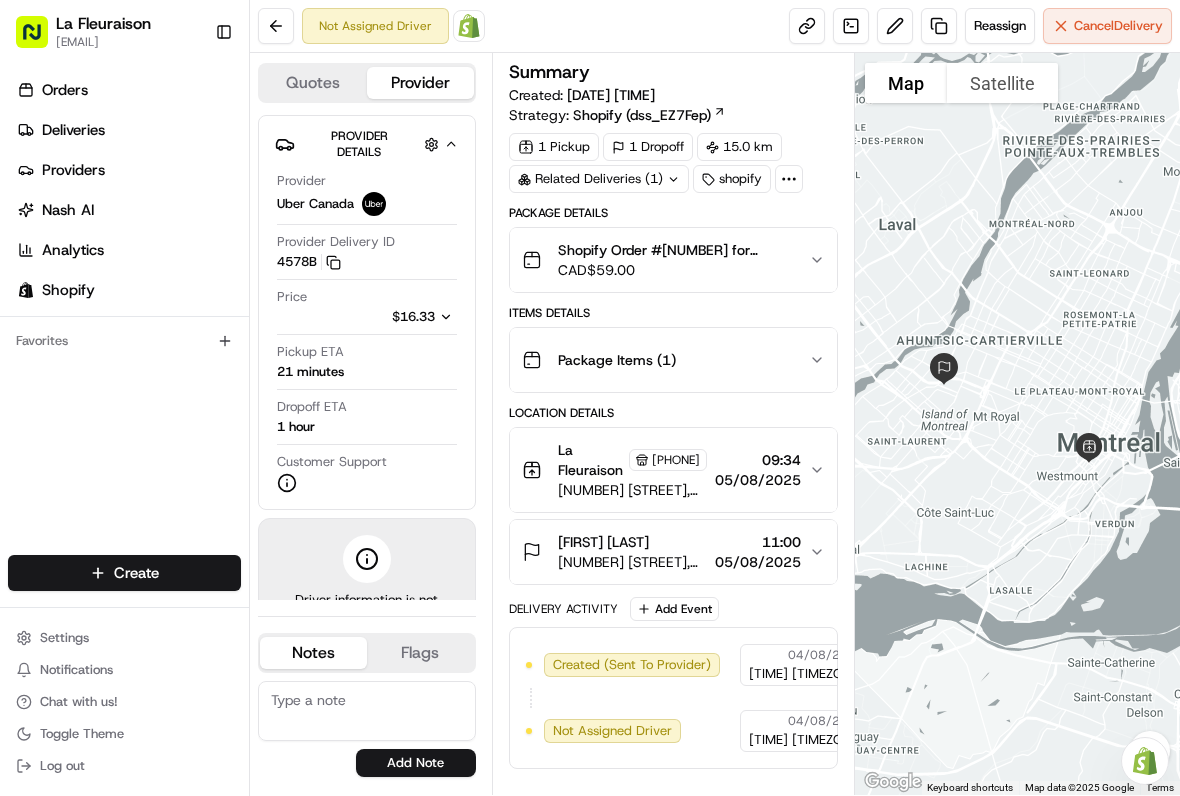 click on "Cancel  Delivery" at bounding box center (1118, 26) 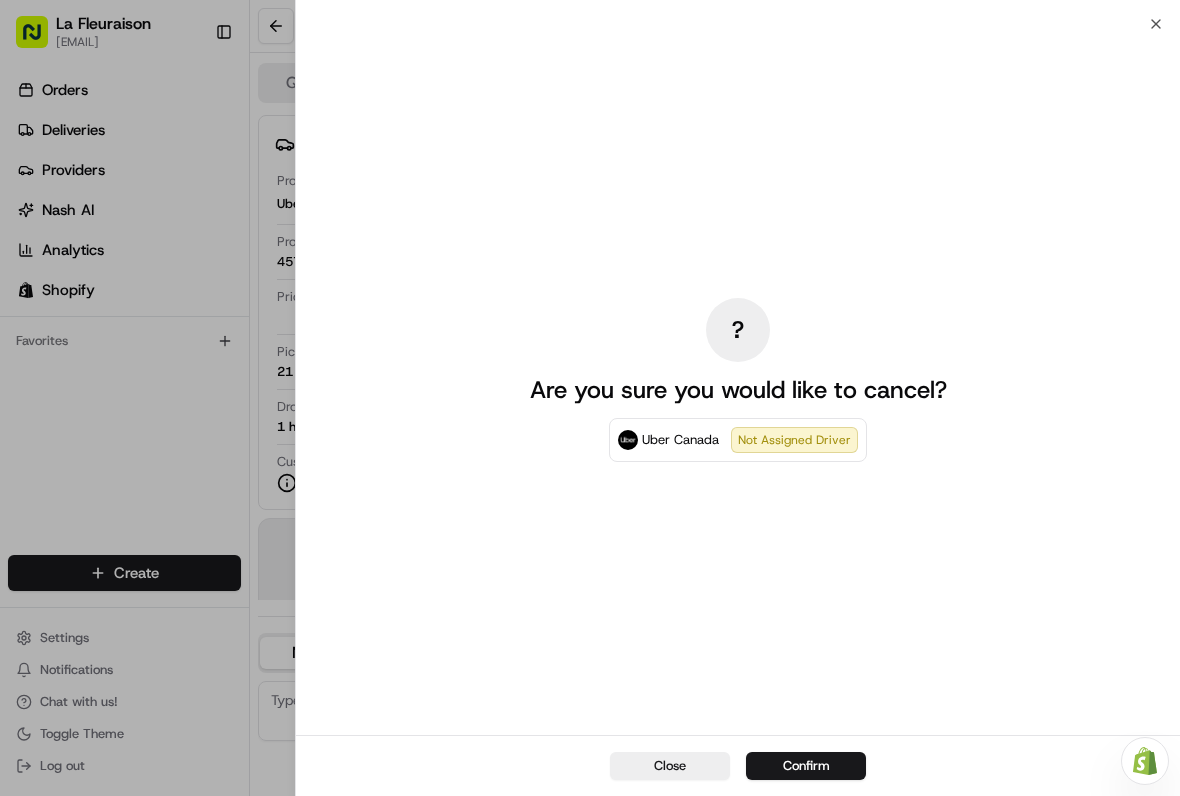 click on "Confirm" at bounding box center (806, 766) 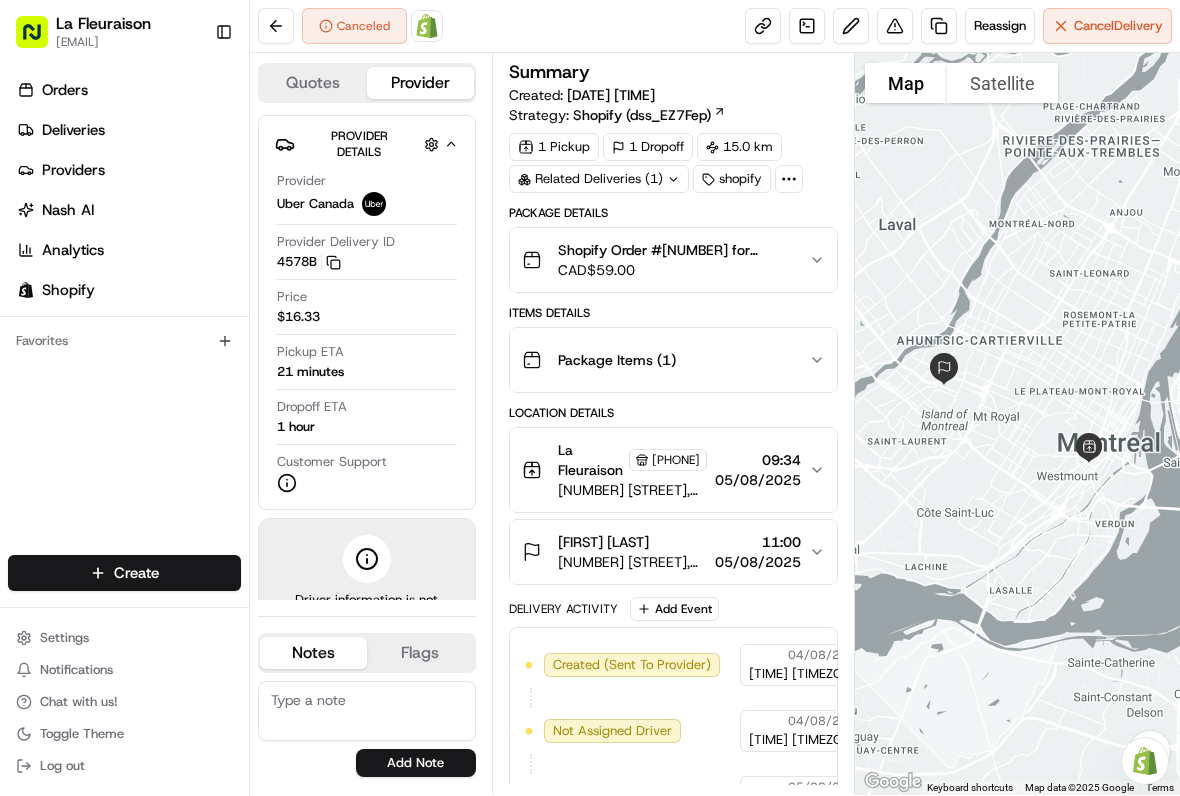click on "Deliveries" at bounding box center [128, 130] 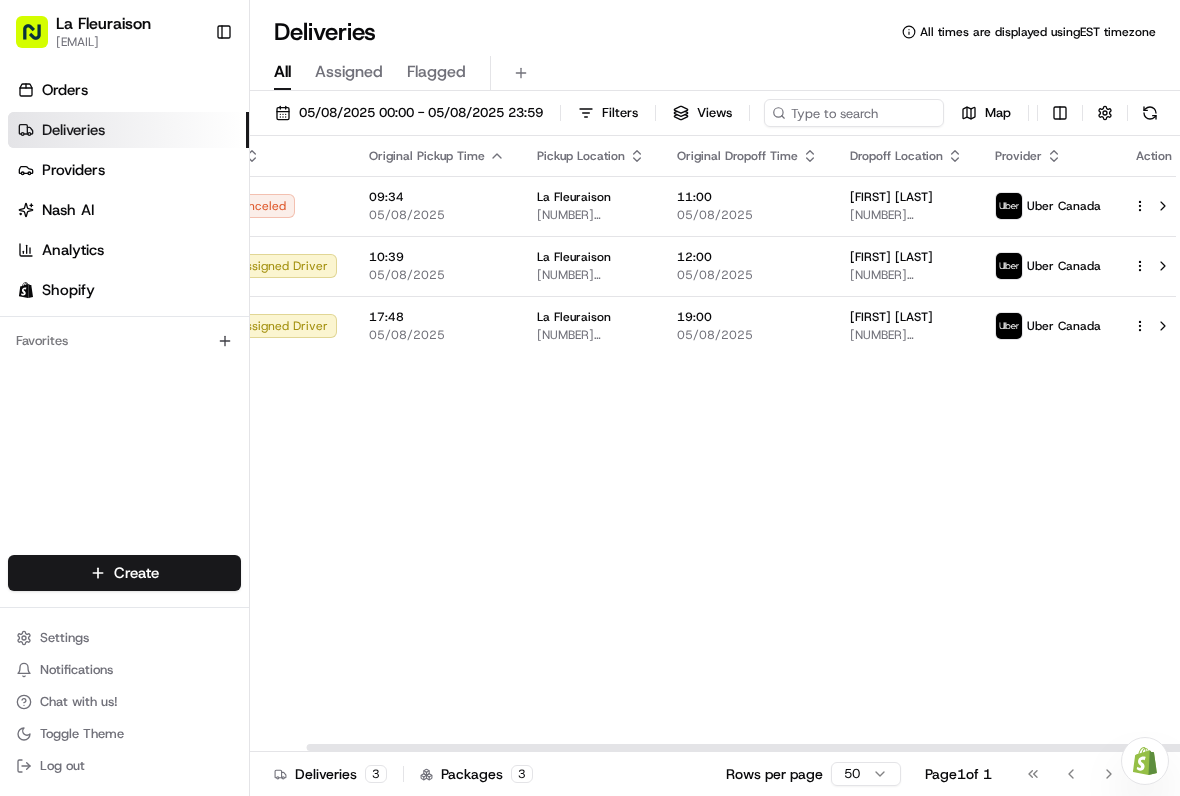 scroll, scrollTop: 0, scrollLeft: 59, axis: horizontal 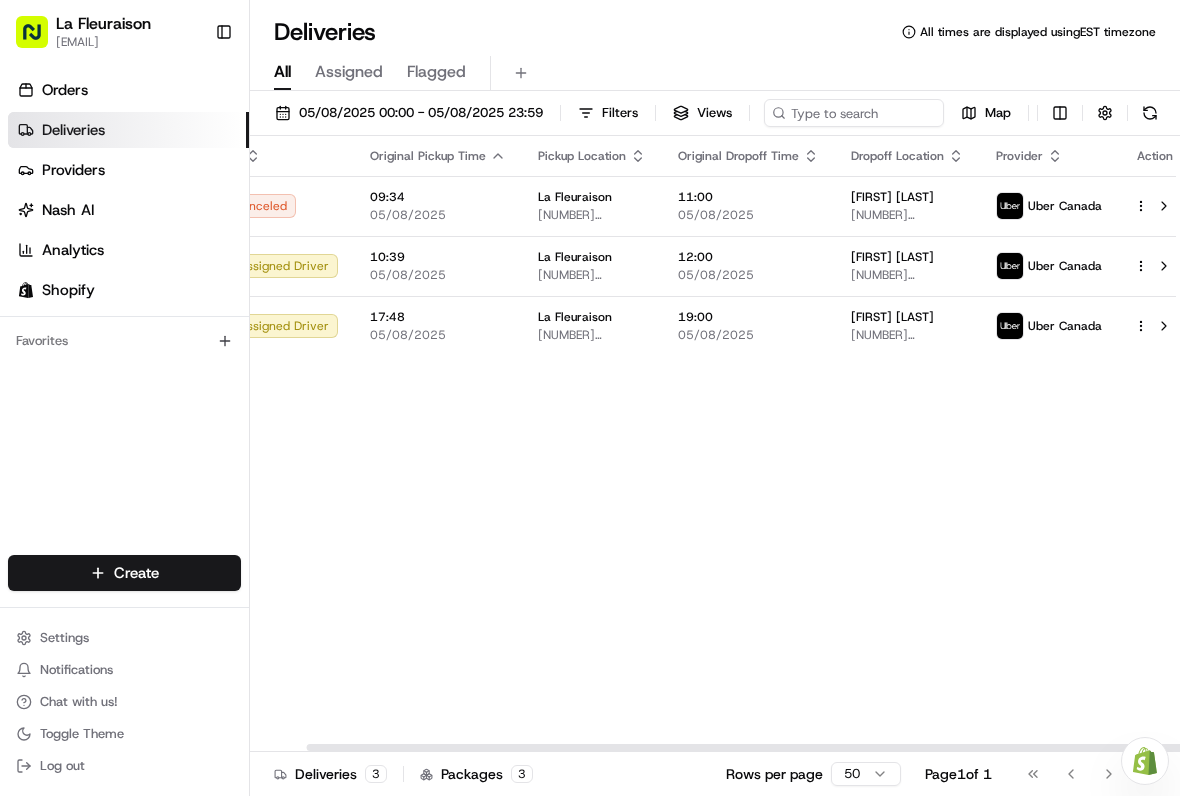 click at bounding box center (1164, 266) 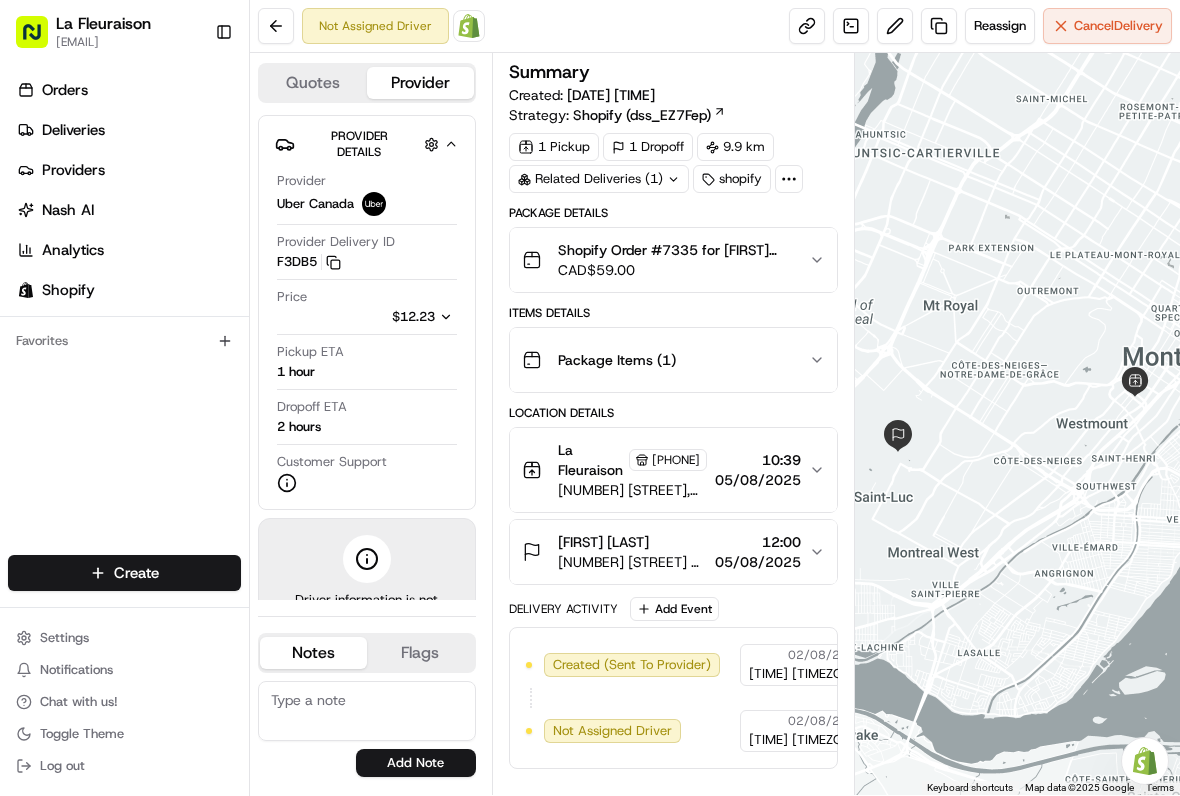scroll, scrollTop: 0, scrollLeft: 0, axis: both 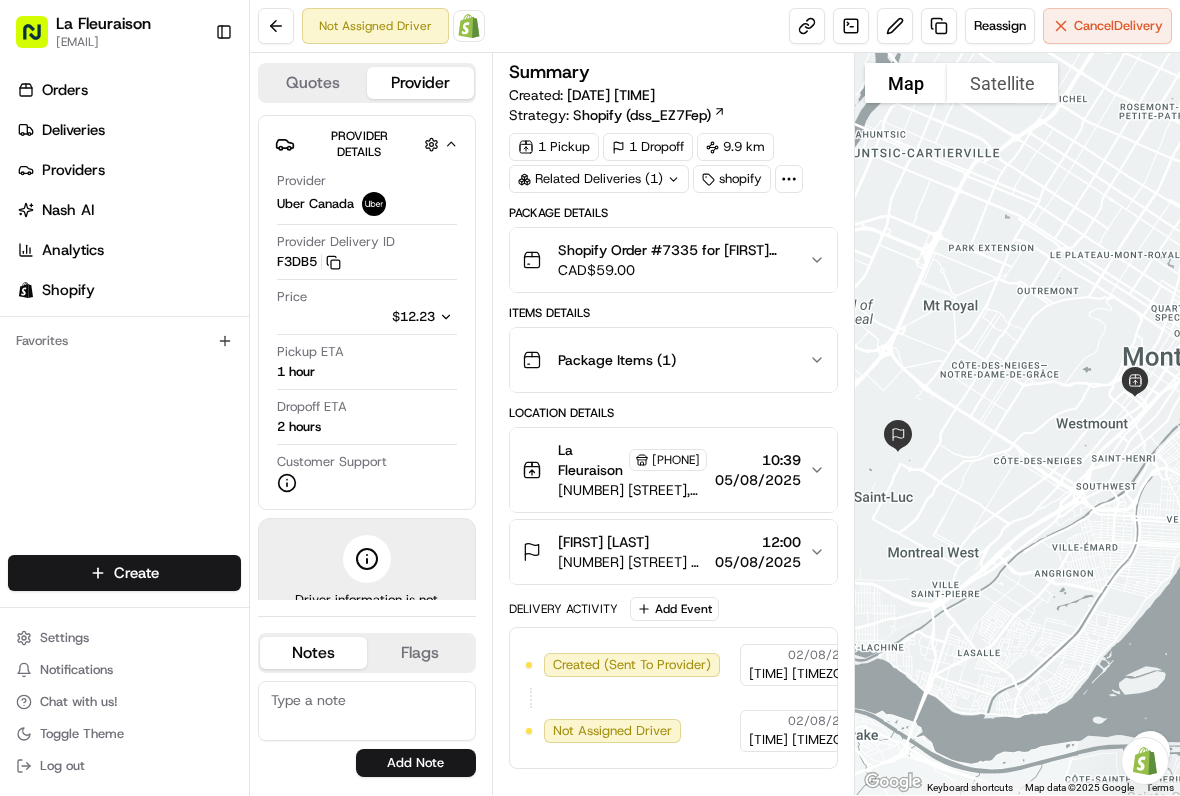 click on "Cancel  Delivery" at bounding box center [1118, 26] 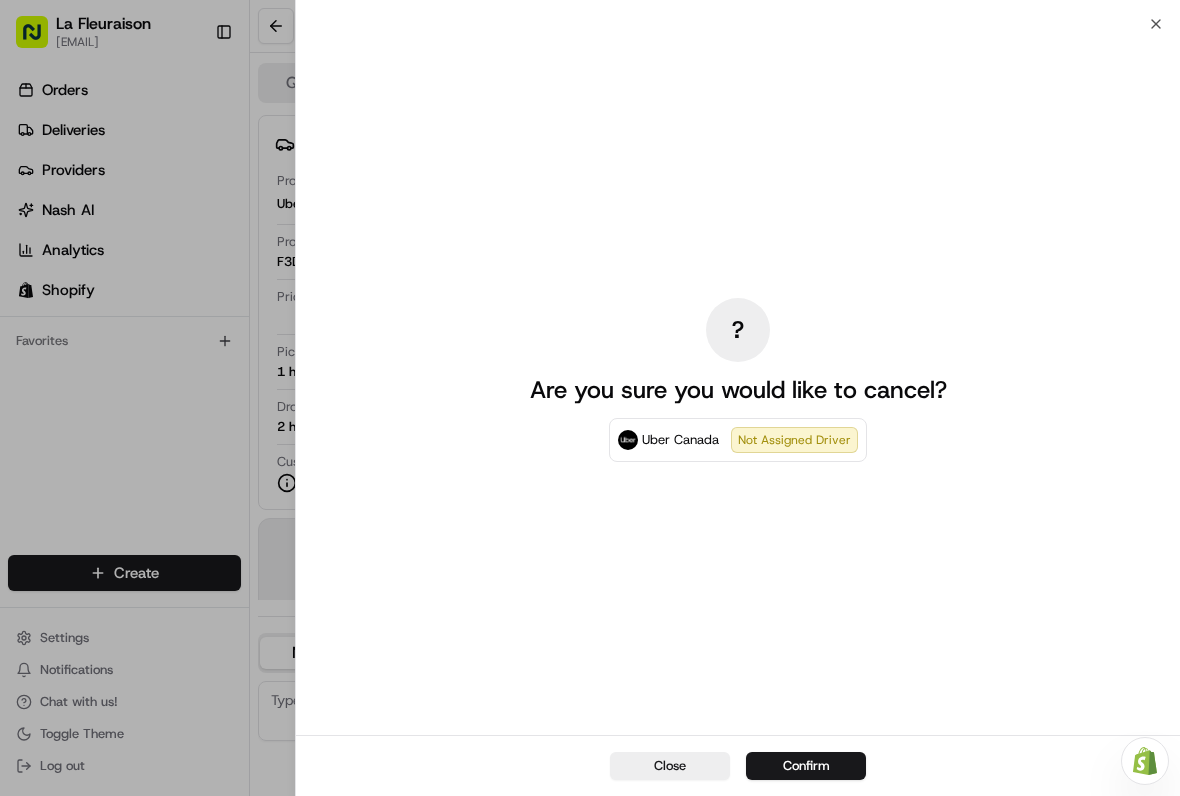 click on "Confirm" at bounding box center (806, 766) 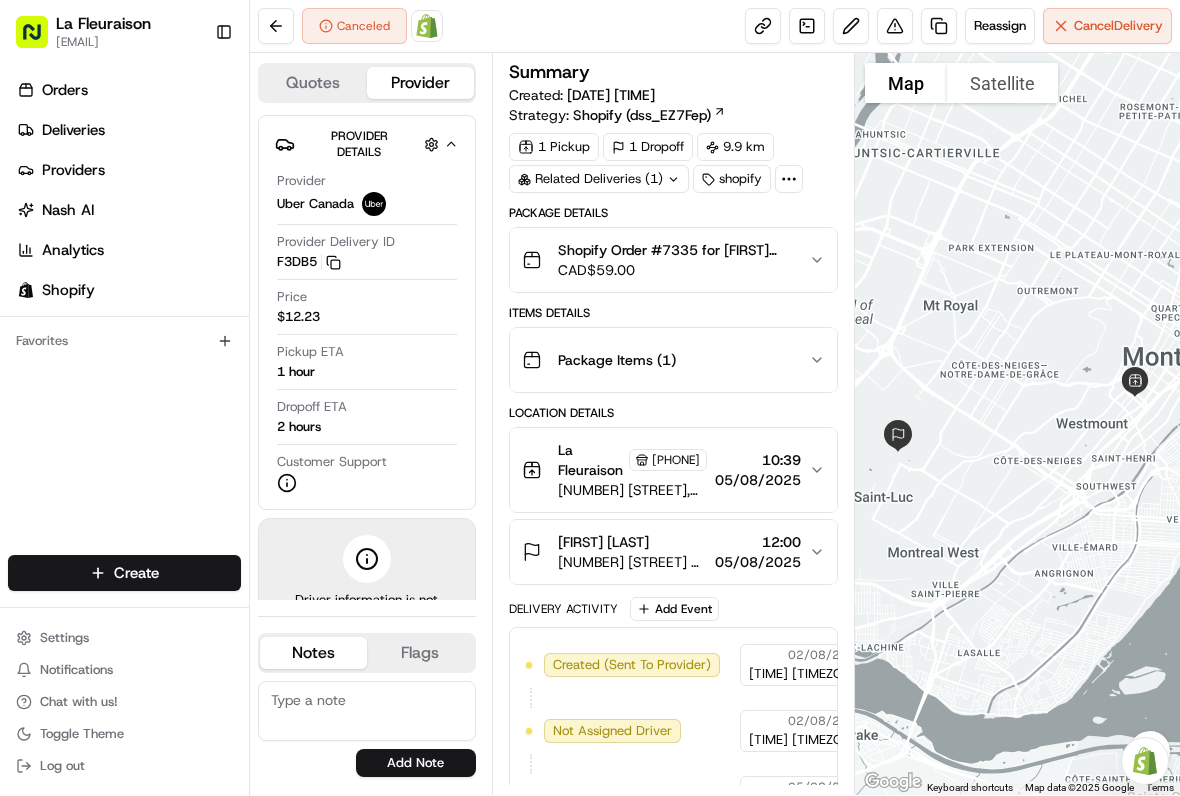 click on "Deliveries" at bounding box center (128, 130) 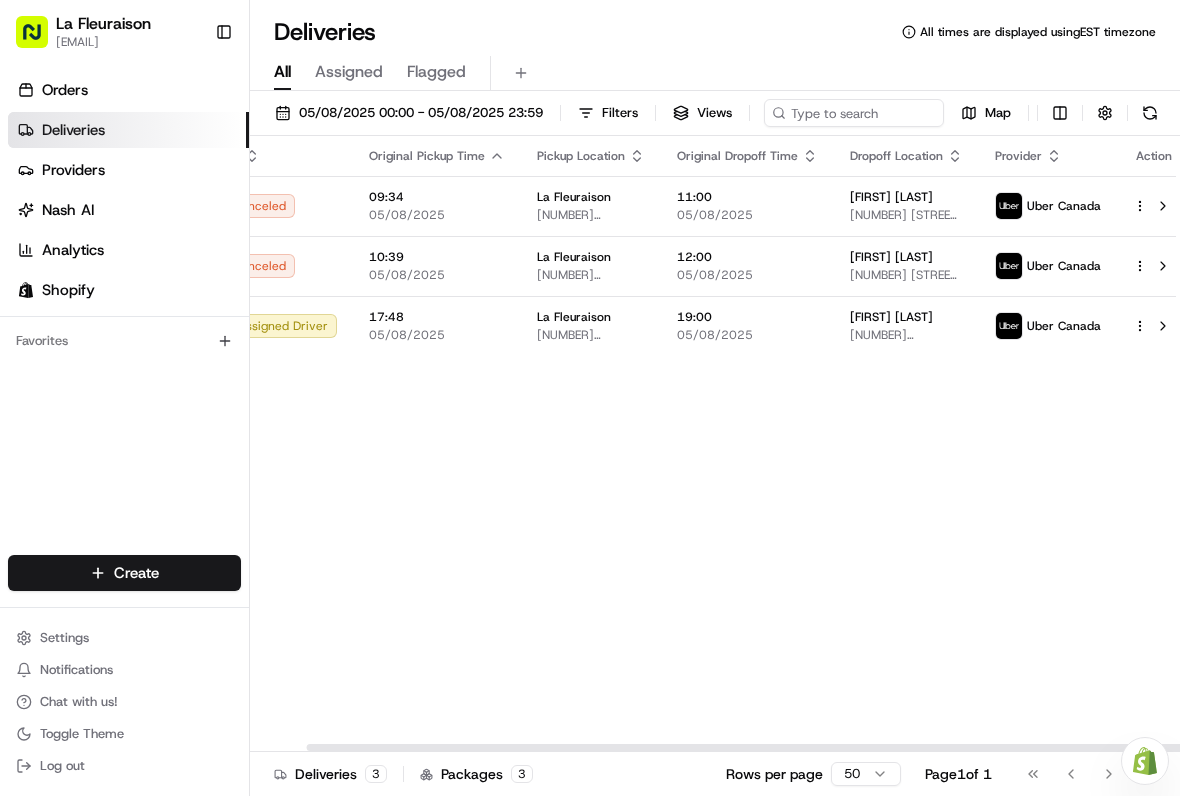 scroll, scrollTop: 0, scrollLeft: 59, axis: horizontal 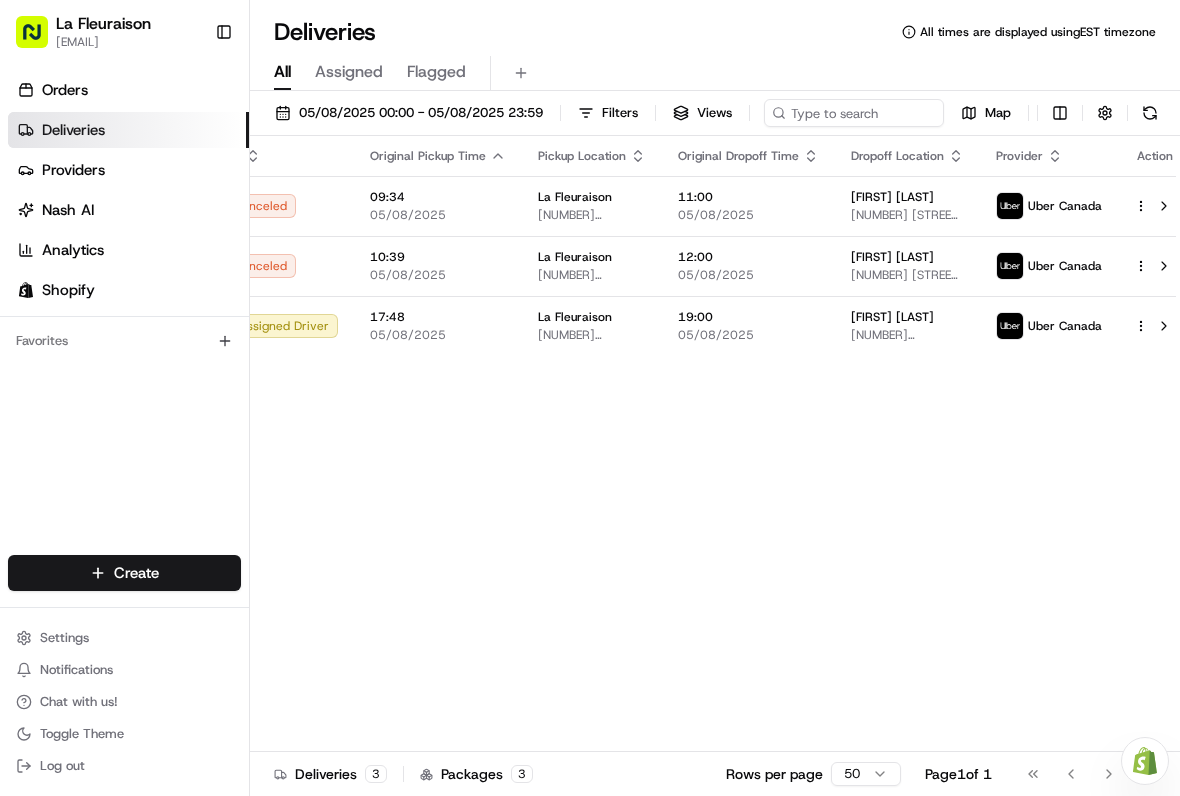 click at bounding box center [1164, 326] 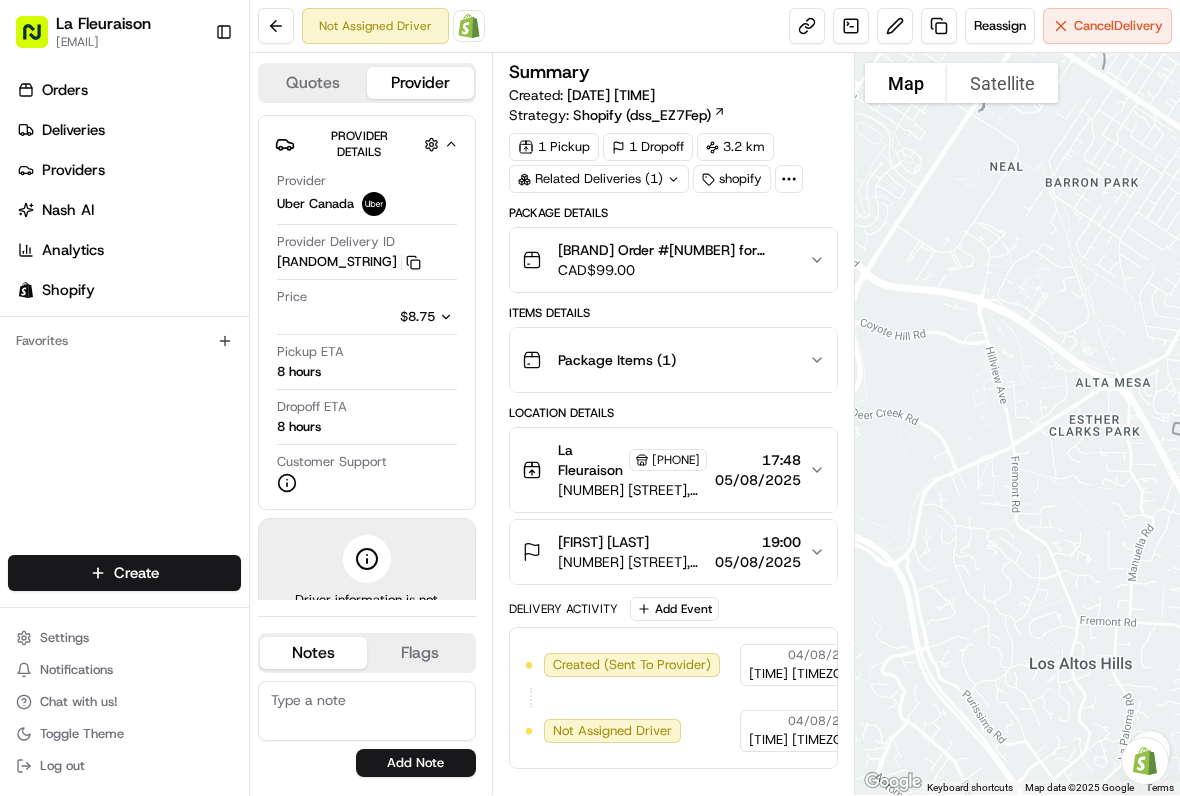 scroll, scrollTop: 0, scrollLeft: 0, axis: both 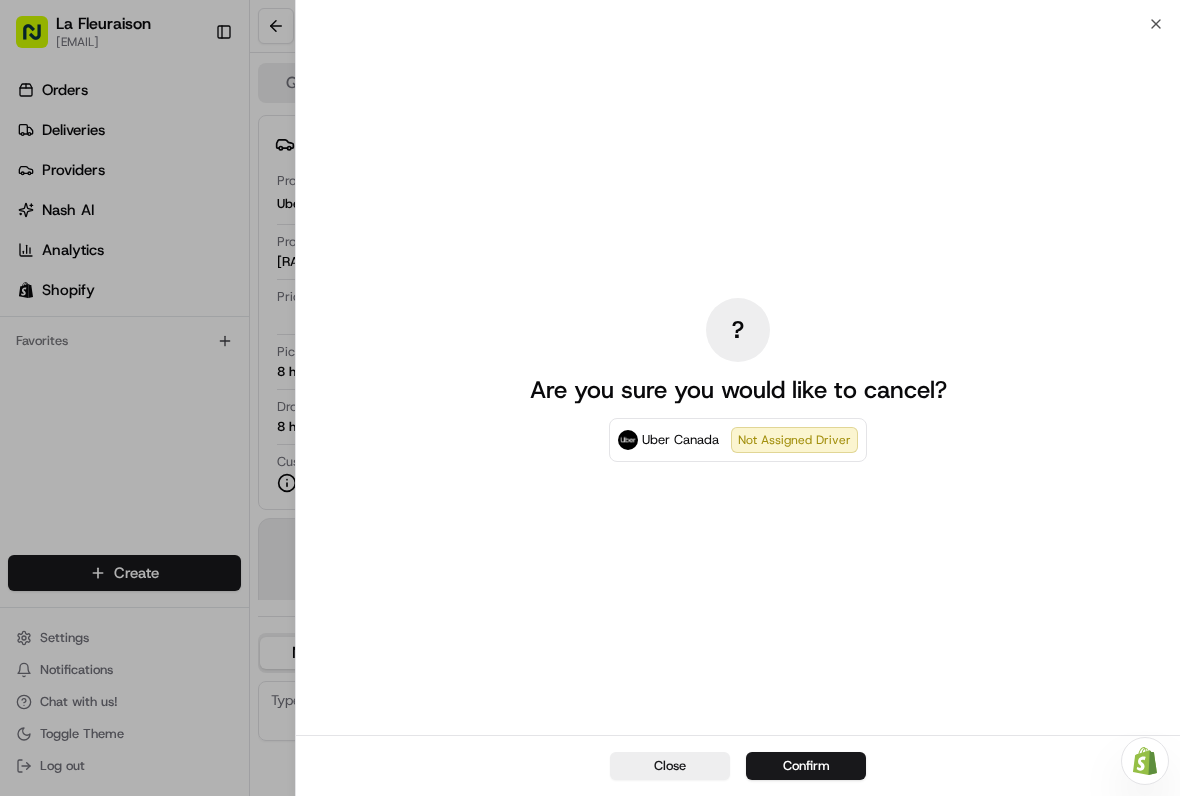 click on "Confirm" at bounding box center [806, 766] 